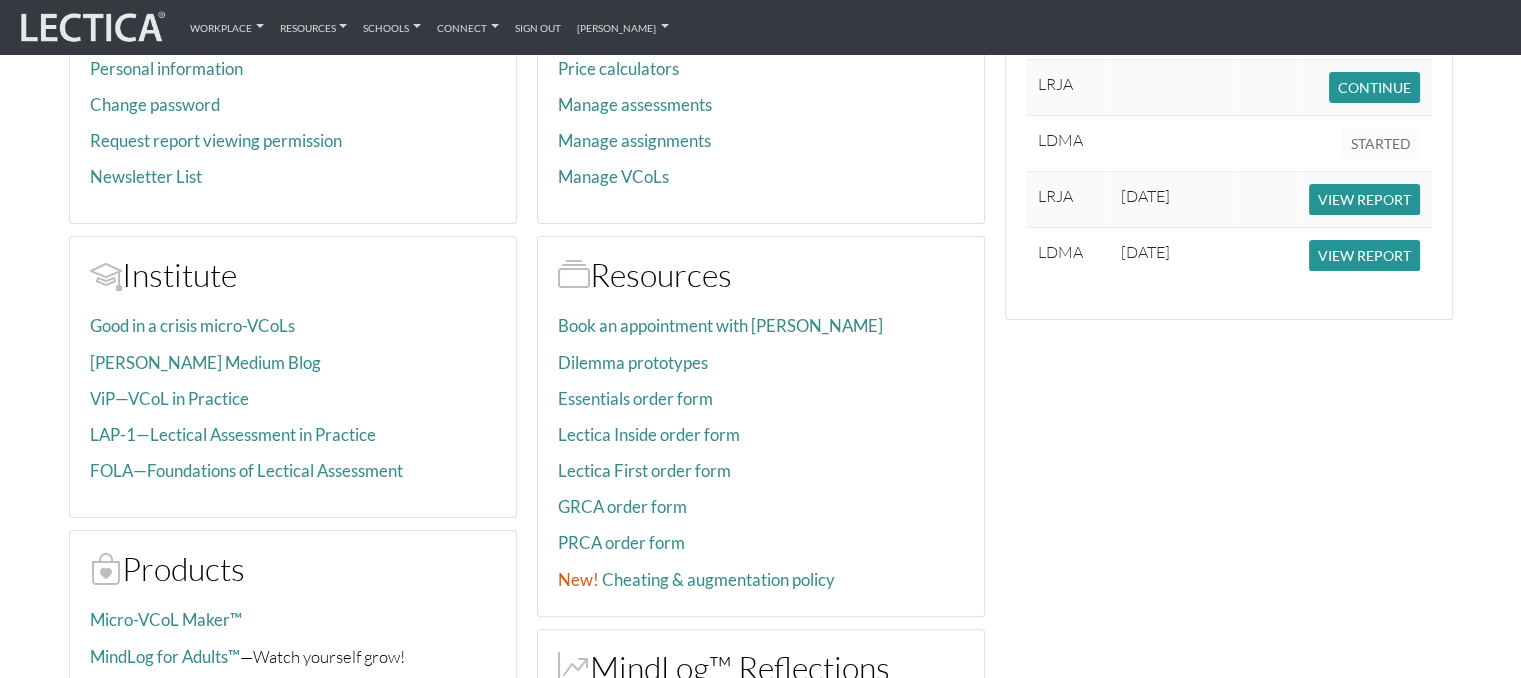 scroll, scrollTop: 600, scrollLeft: 0, axis: vertical 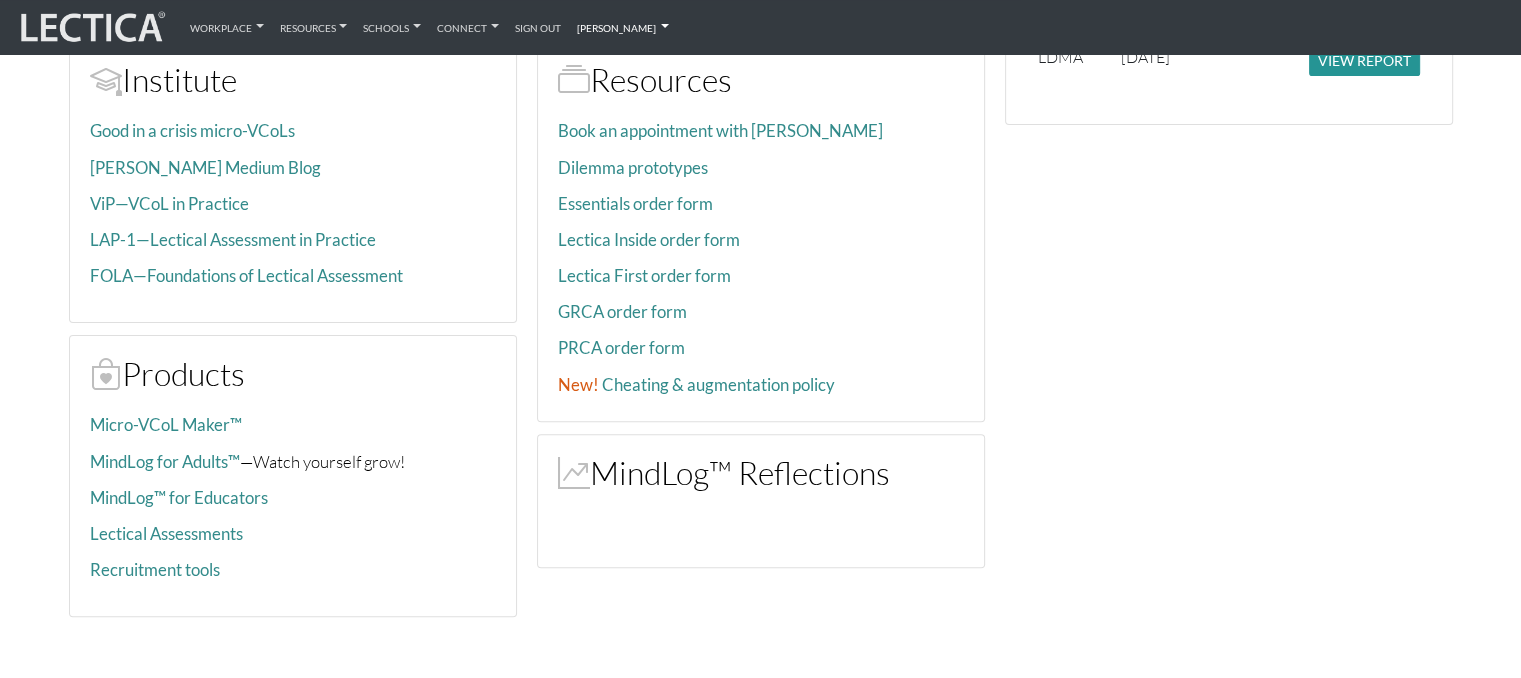 click on "Benny Ausmus" at bounding box center [623, 27] 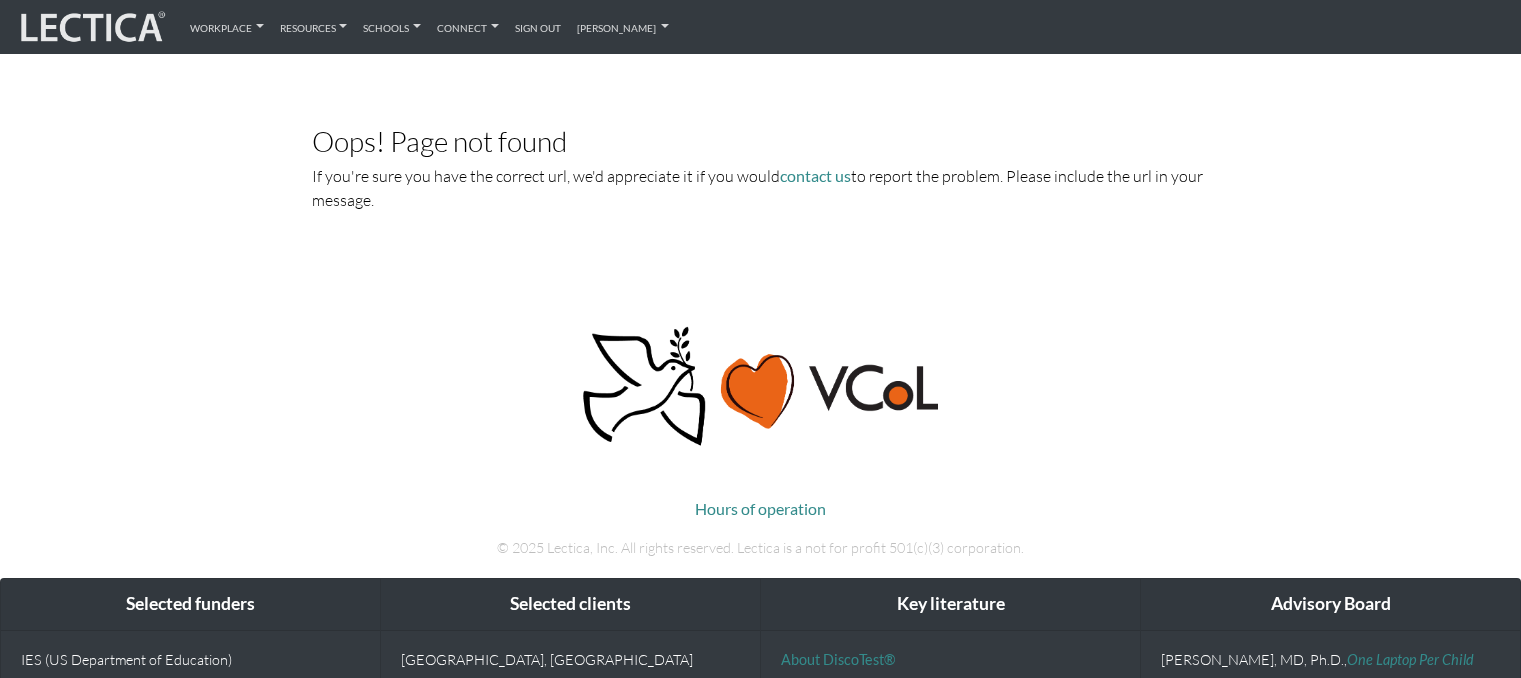 scroll, scrollTop: 0, scrollLeft: 0, axis: both 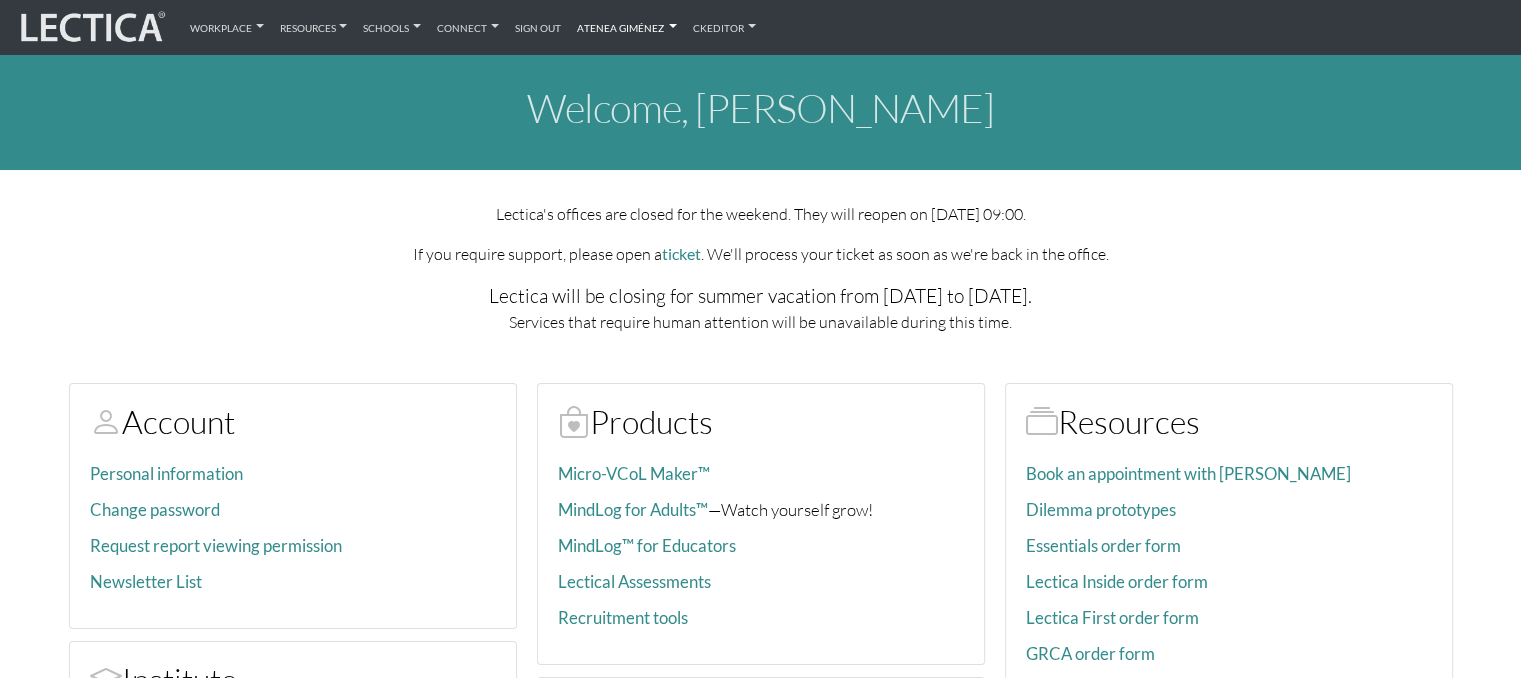 click on "Atenea Giménez" at bounding box center (627, 27) 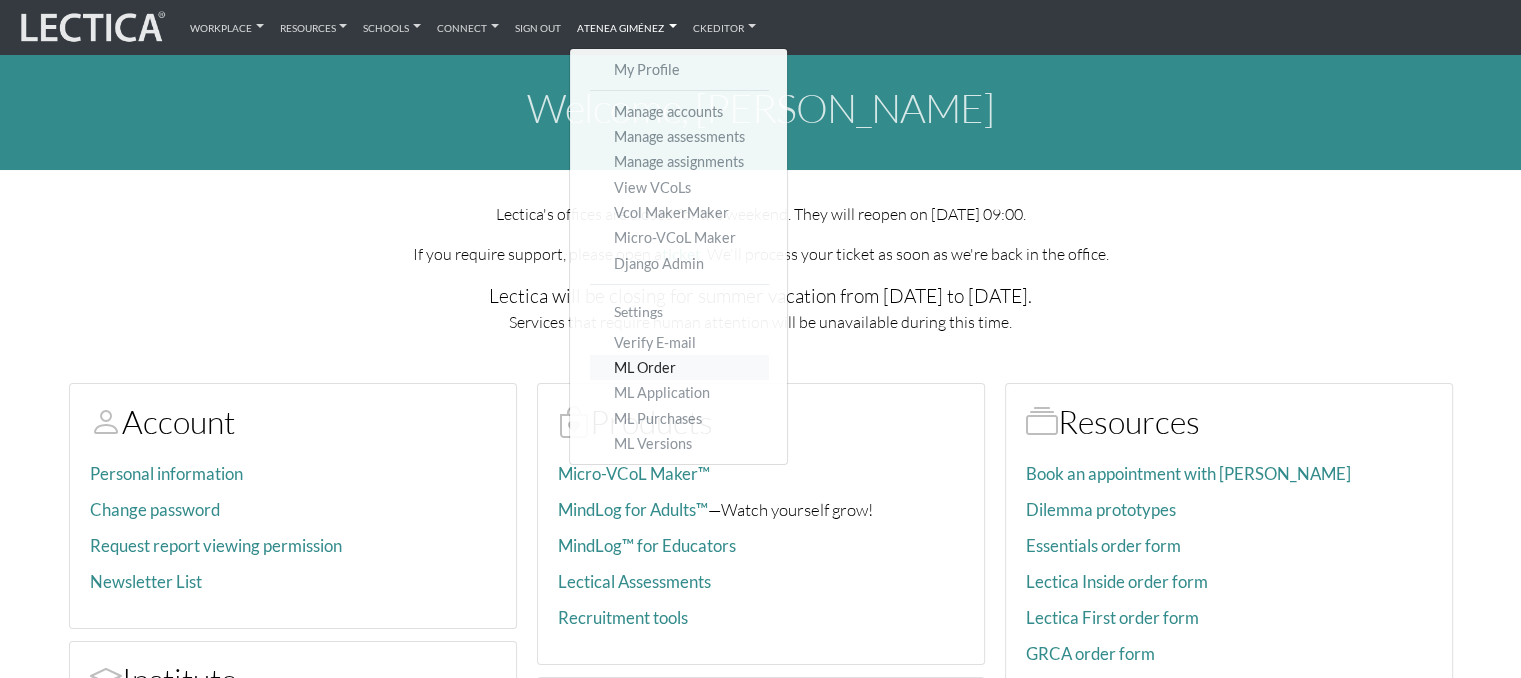 click on "ML Order" at bounding box center (679, 367) 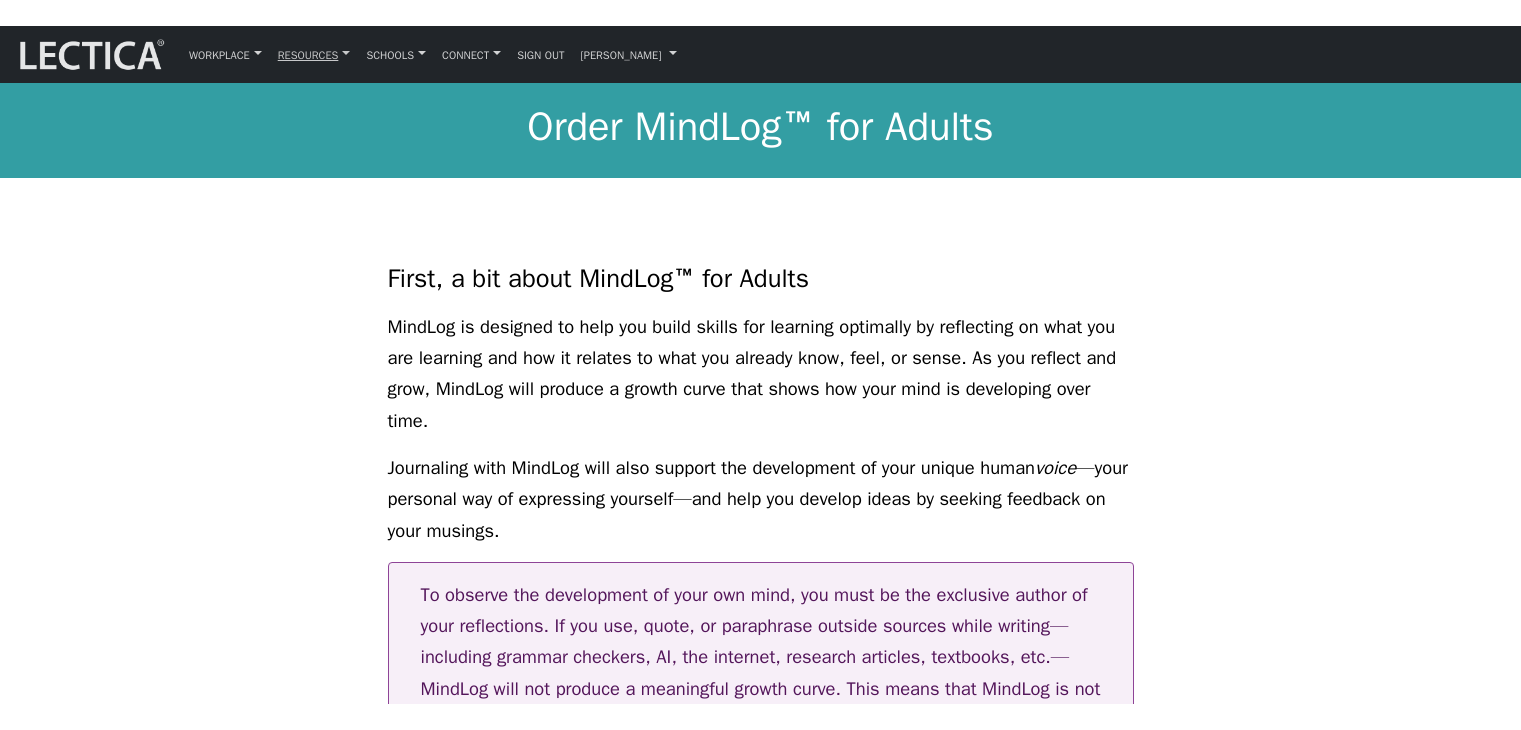 scroll, scrollTop: 0, scrollLeft: 0, axis: both 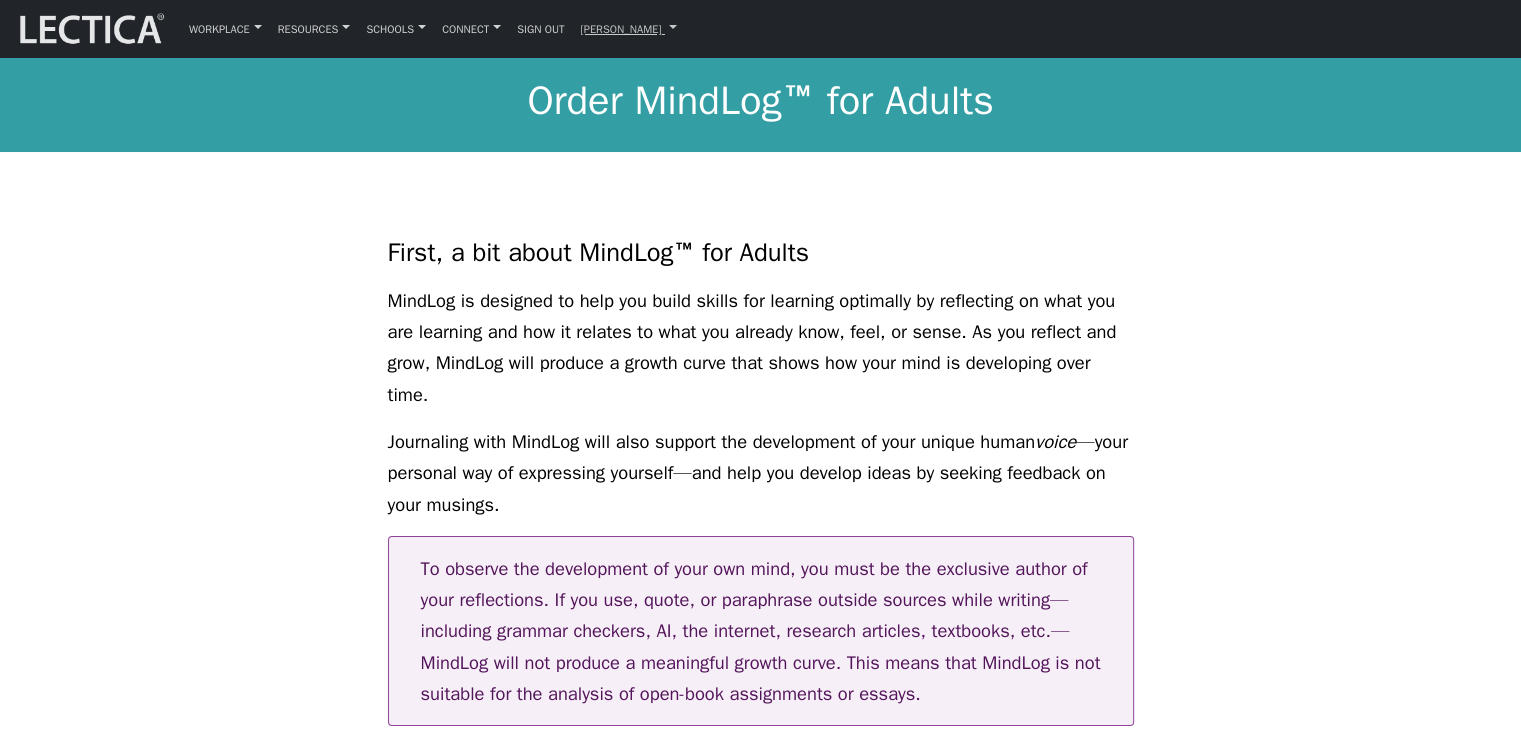 click on "[PERSON_NAME]" at bounding box center (628, 28) 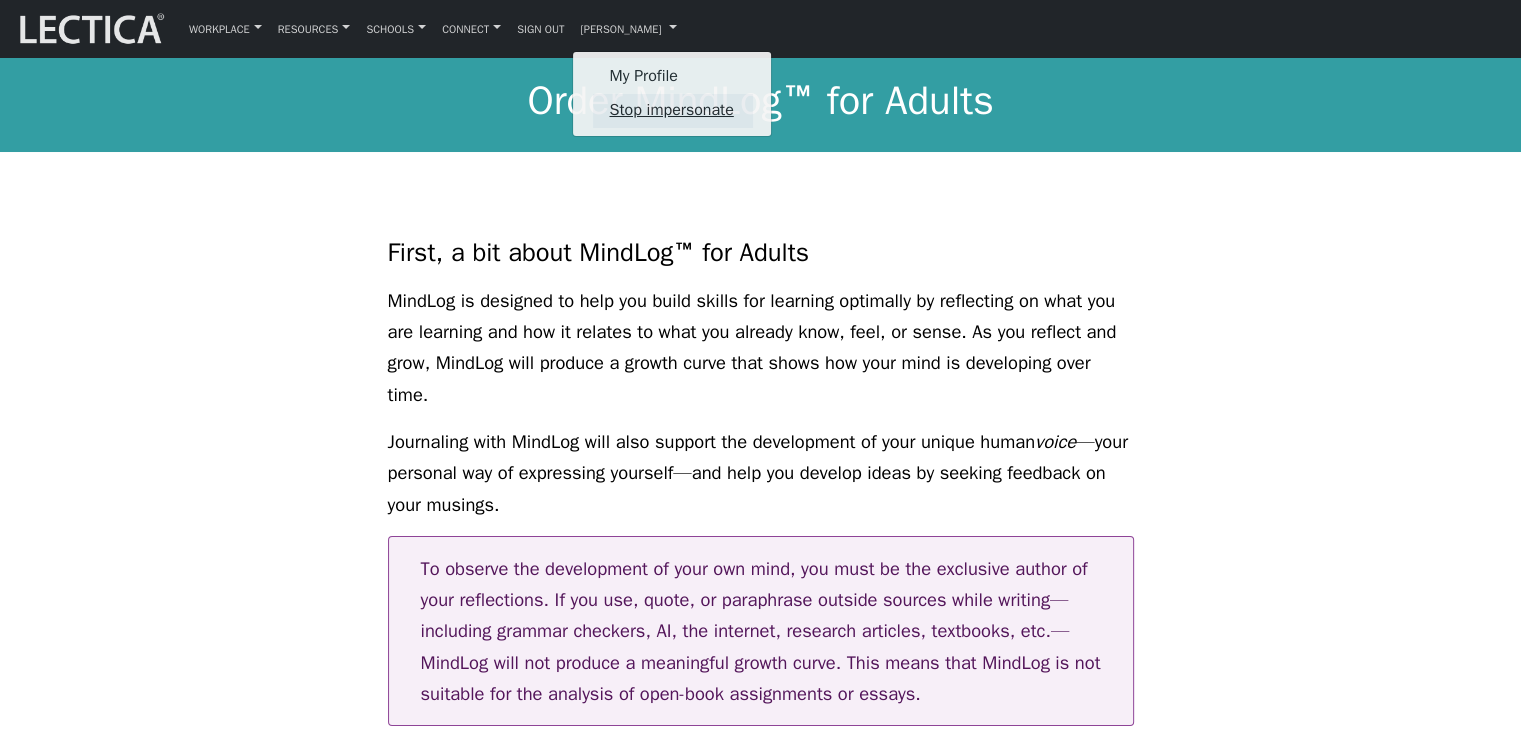 click on "Stop impersonate" at bounding box center [673, 111] 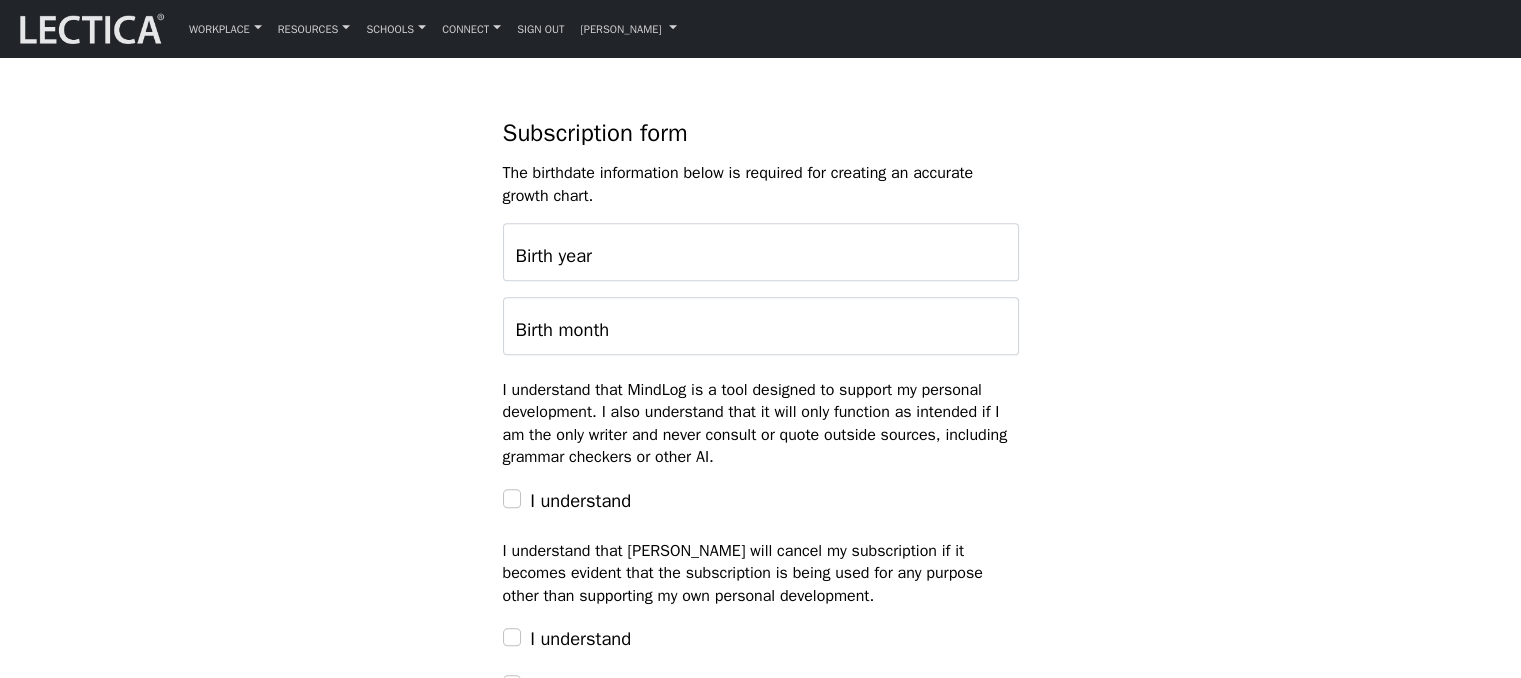 scroll, scrollTop: 1900, scrollLeft: 0, axis: vertical 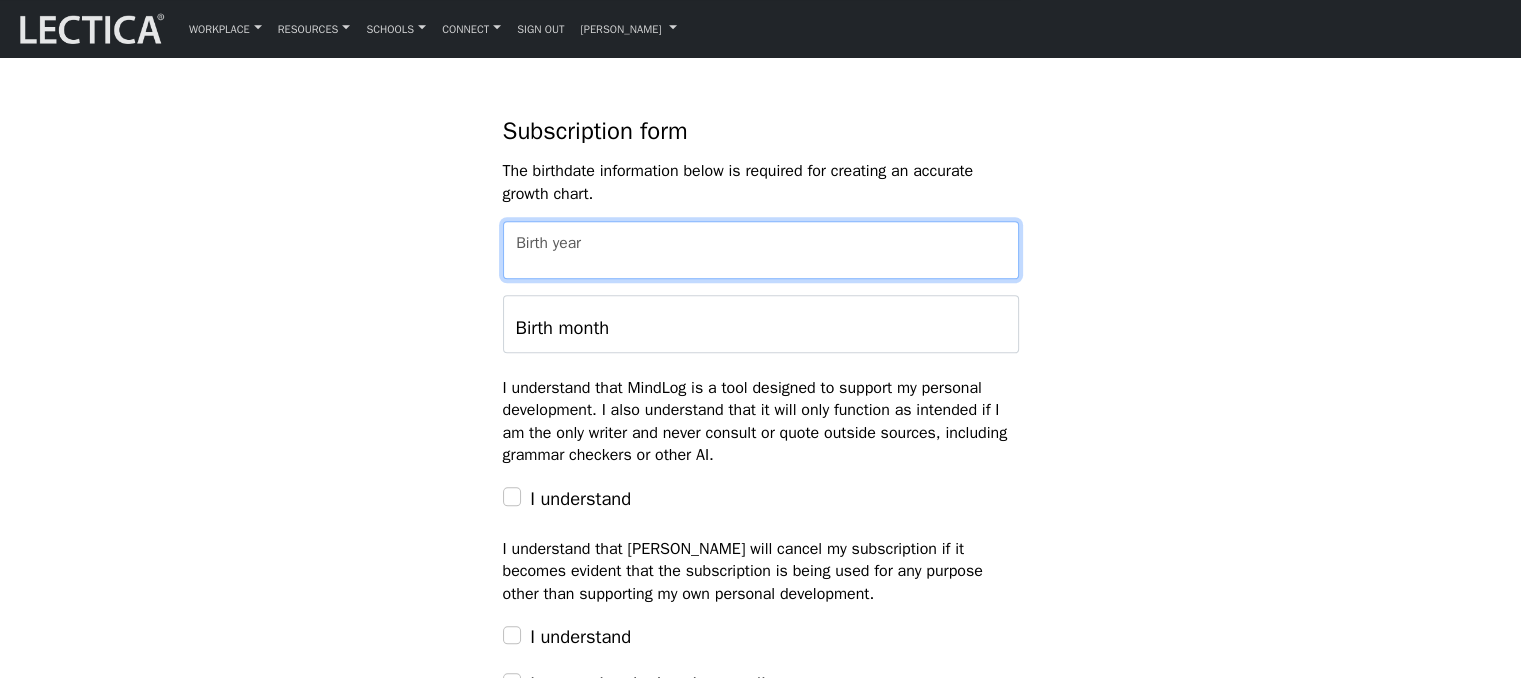 click on "Birth year" at bounding box center (761, 250) 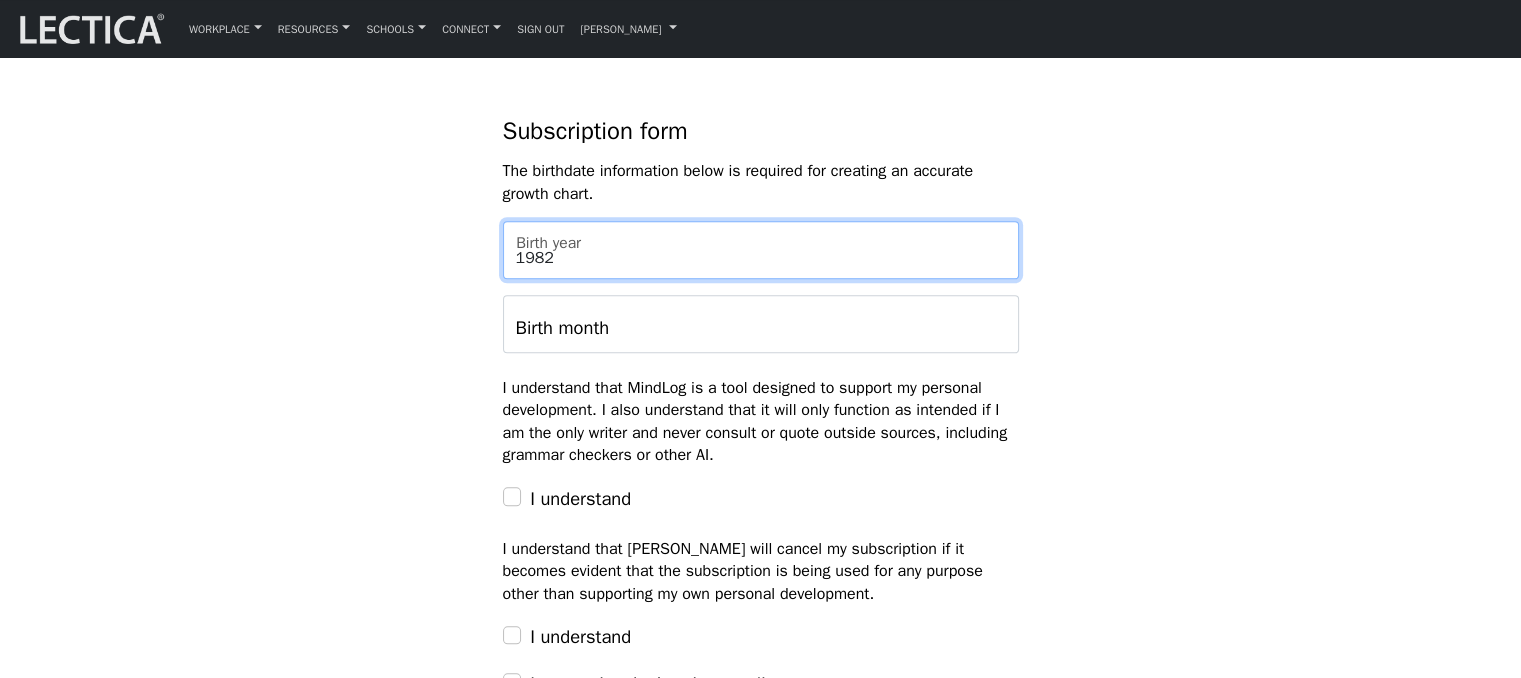 type on "1982" 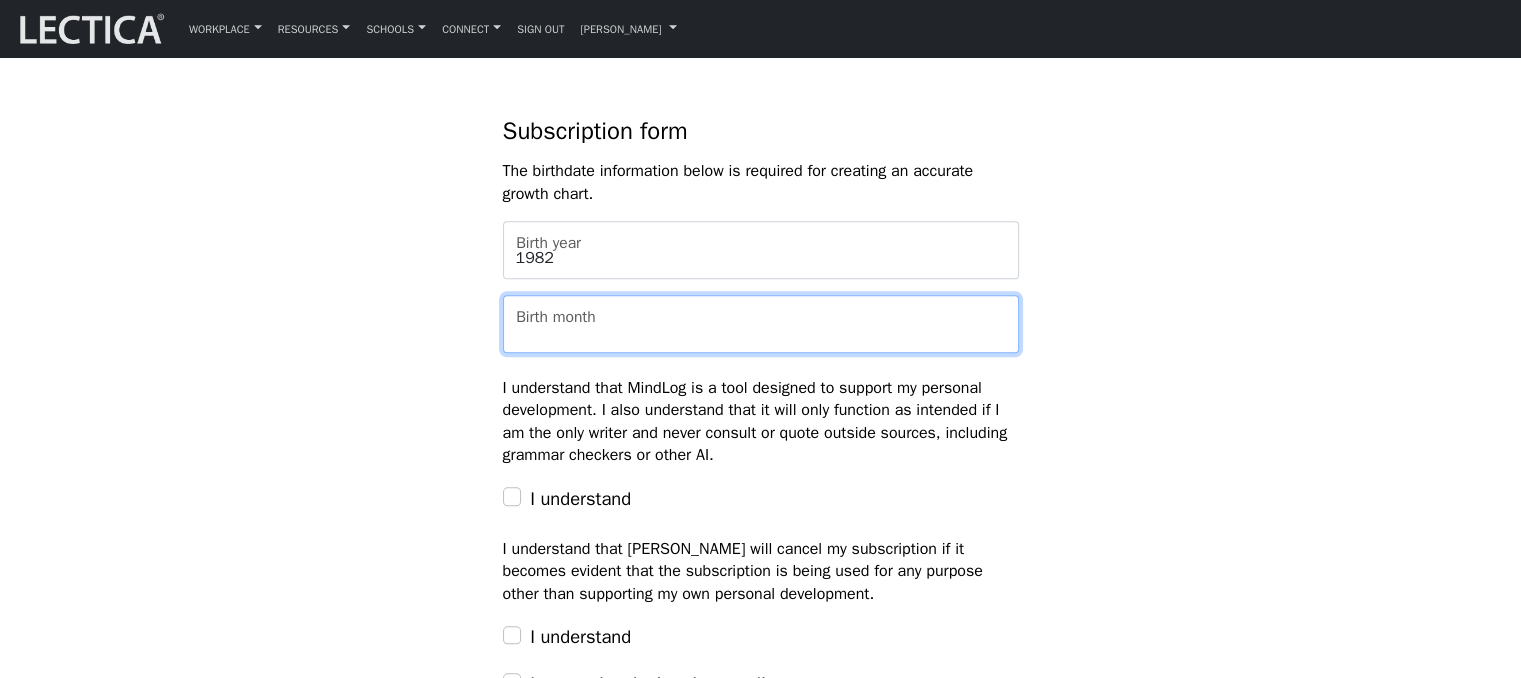 click on "Birth month" at bounding box center (761, 324) 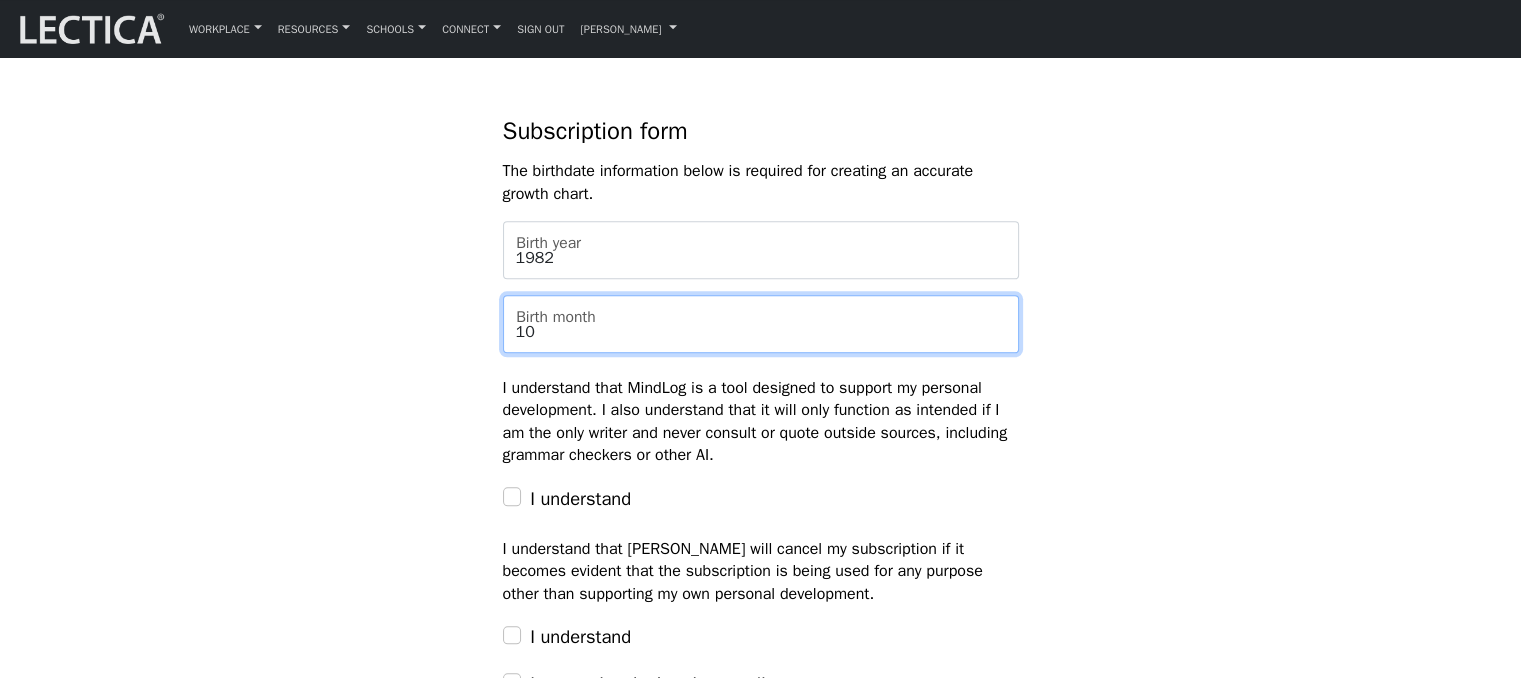 type on "10" 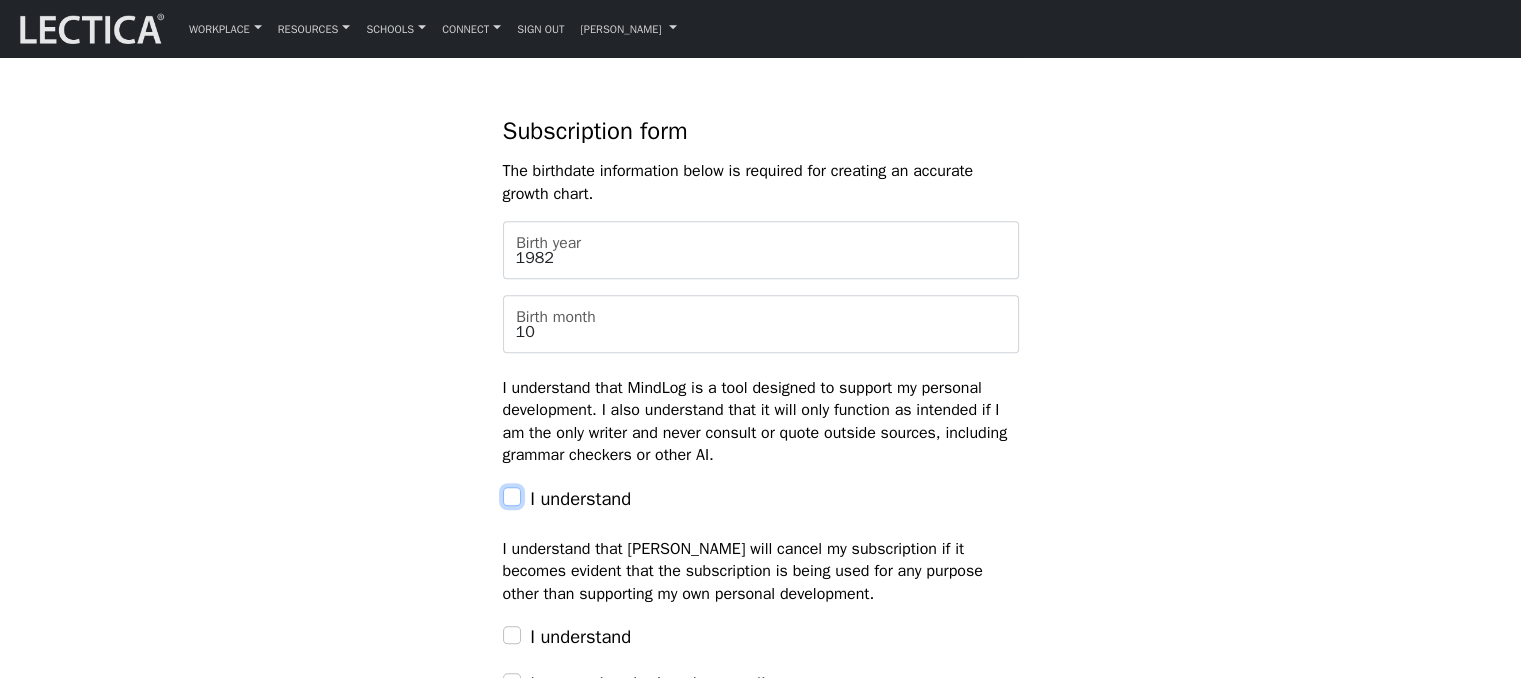 click on "I understand" at bounding box center (512, 496) 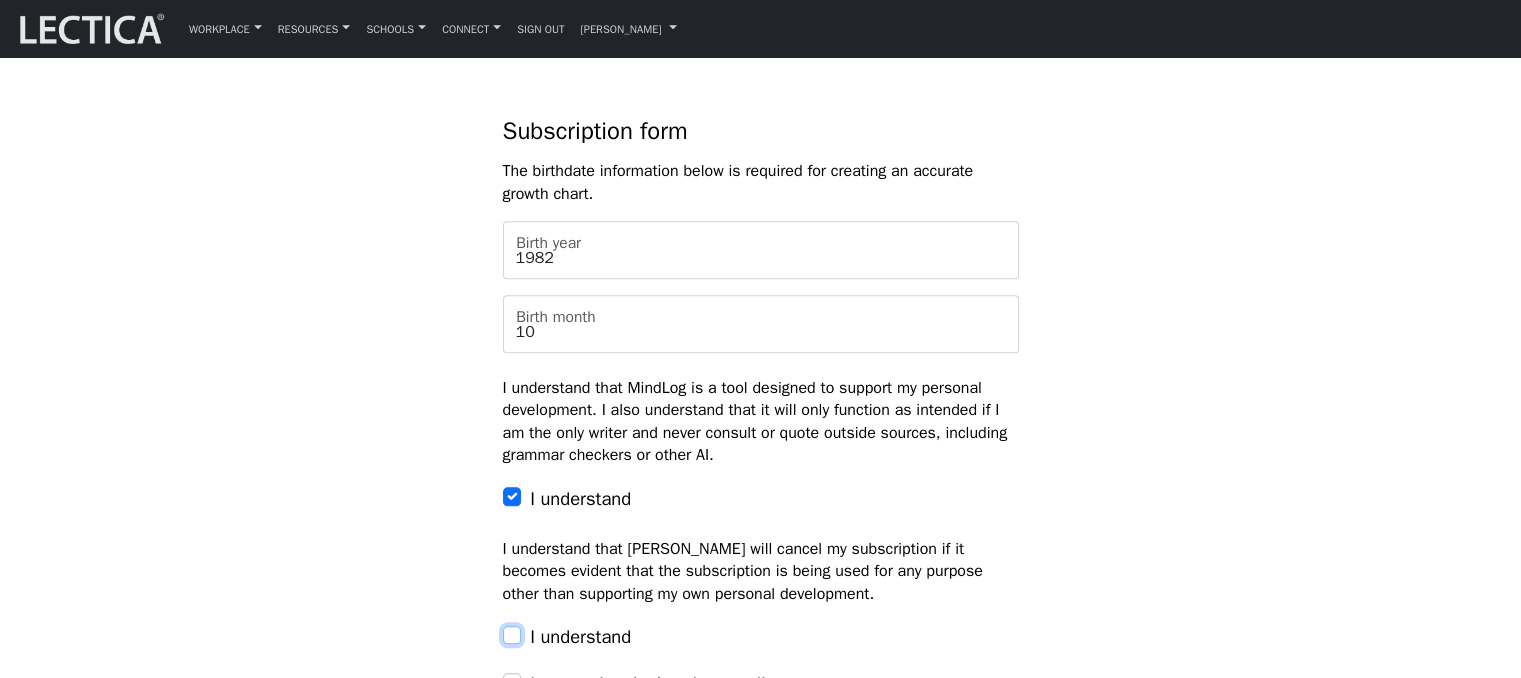 click on "I understand" at bounding box center (512, 635) 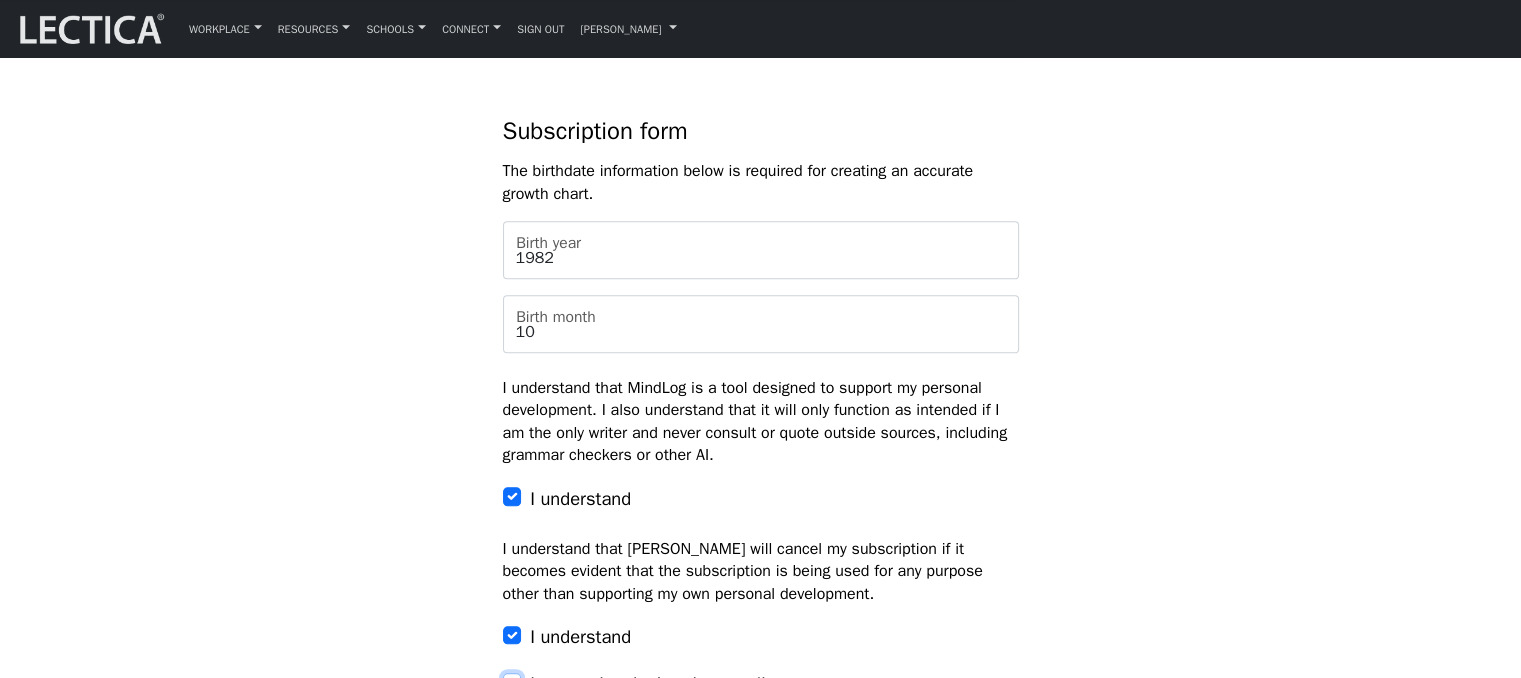 click on "I accept Lectica's privacy policy." at bounding box center [512, 682] 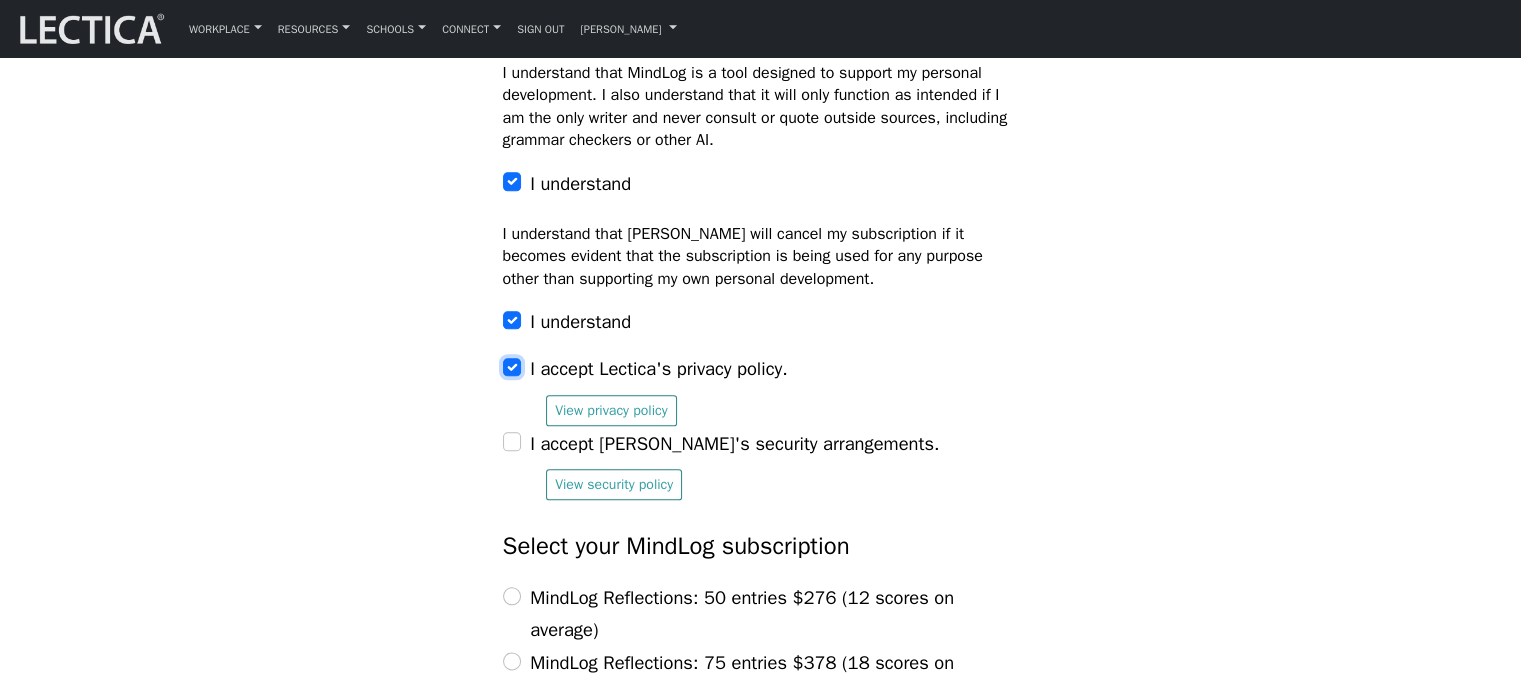 scroll, scrollTop: 2300, scrollLeft: 0, axis: vertical 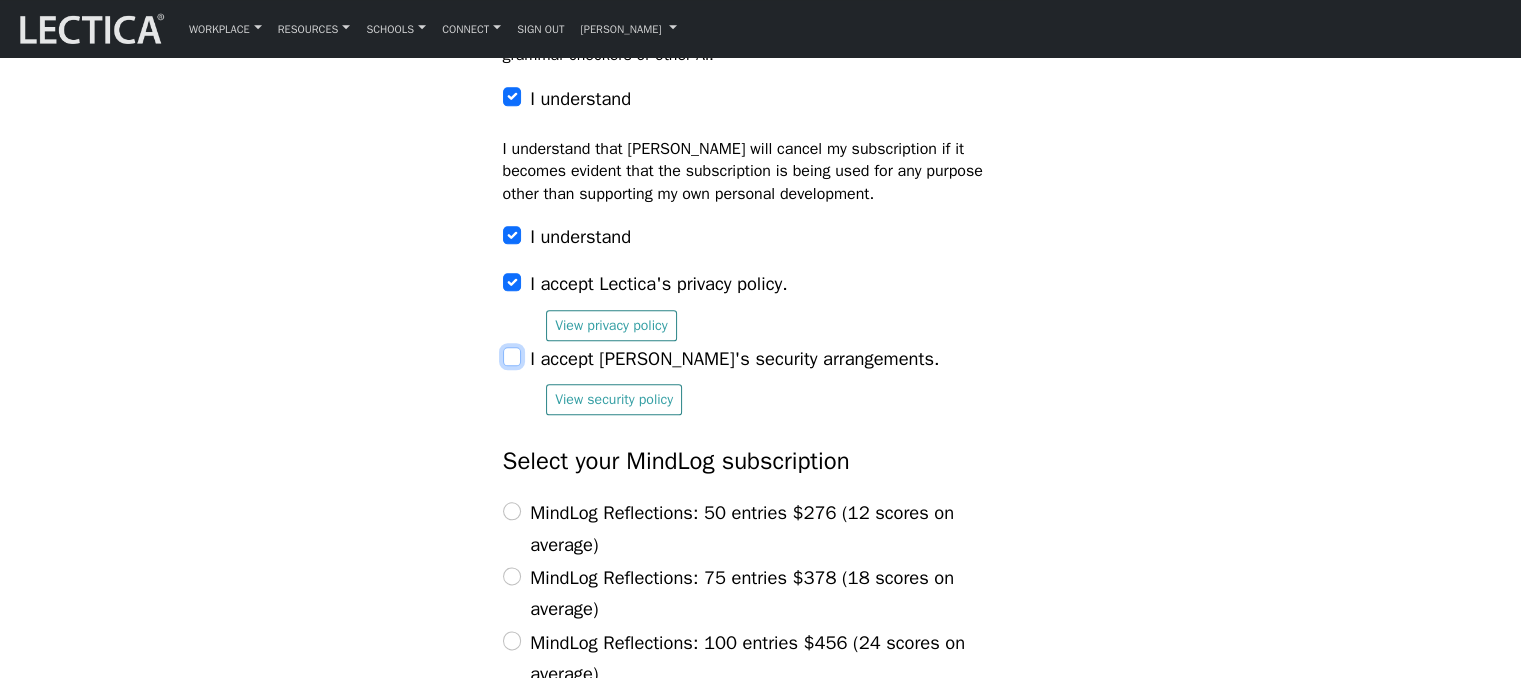 click on "I accept [PERSON_NAME]'s security arrangements." at bounding box center [512, 356] 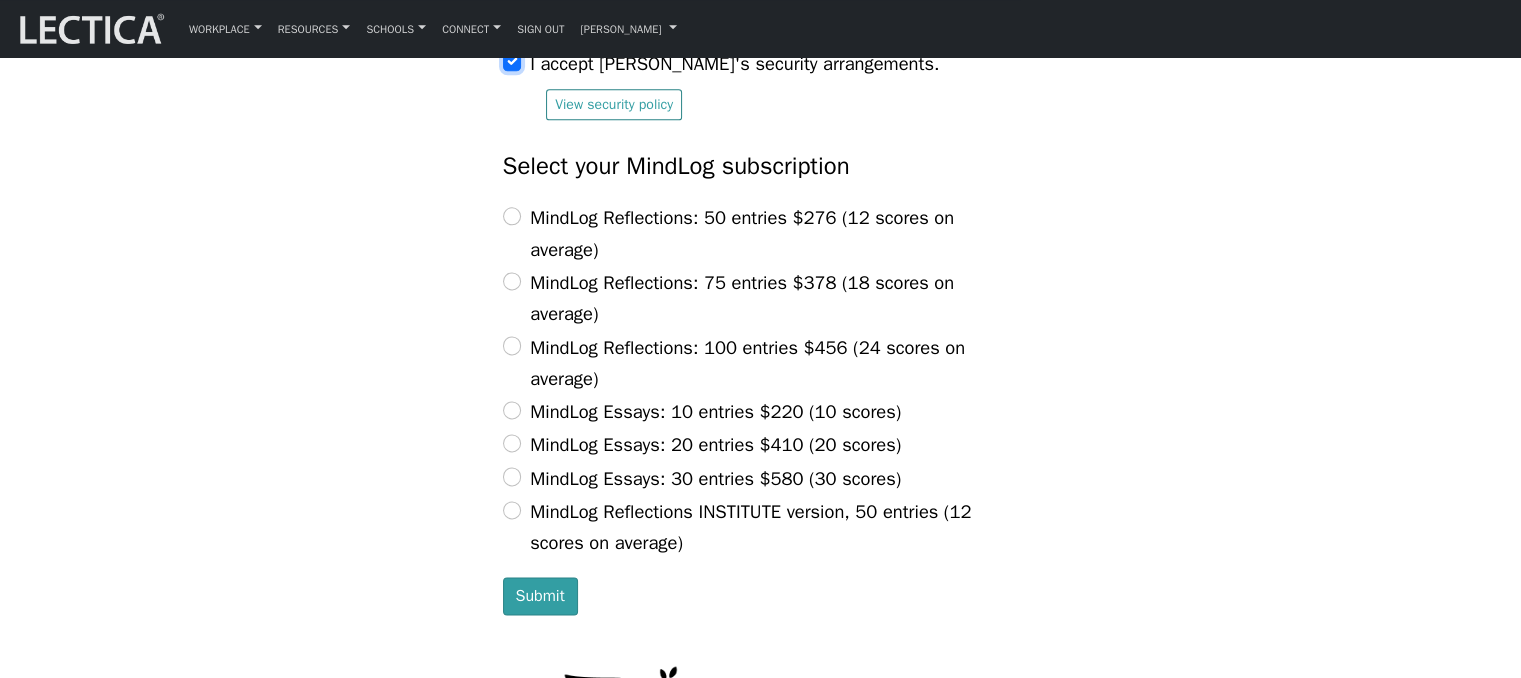 scroll, scrollTop: 2600, scrollLeft: 0, axis: vertical 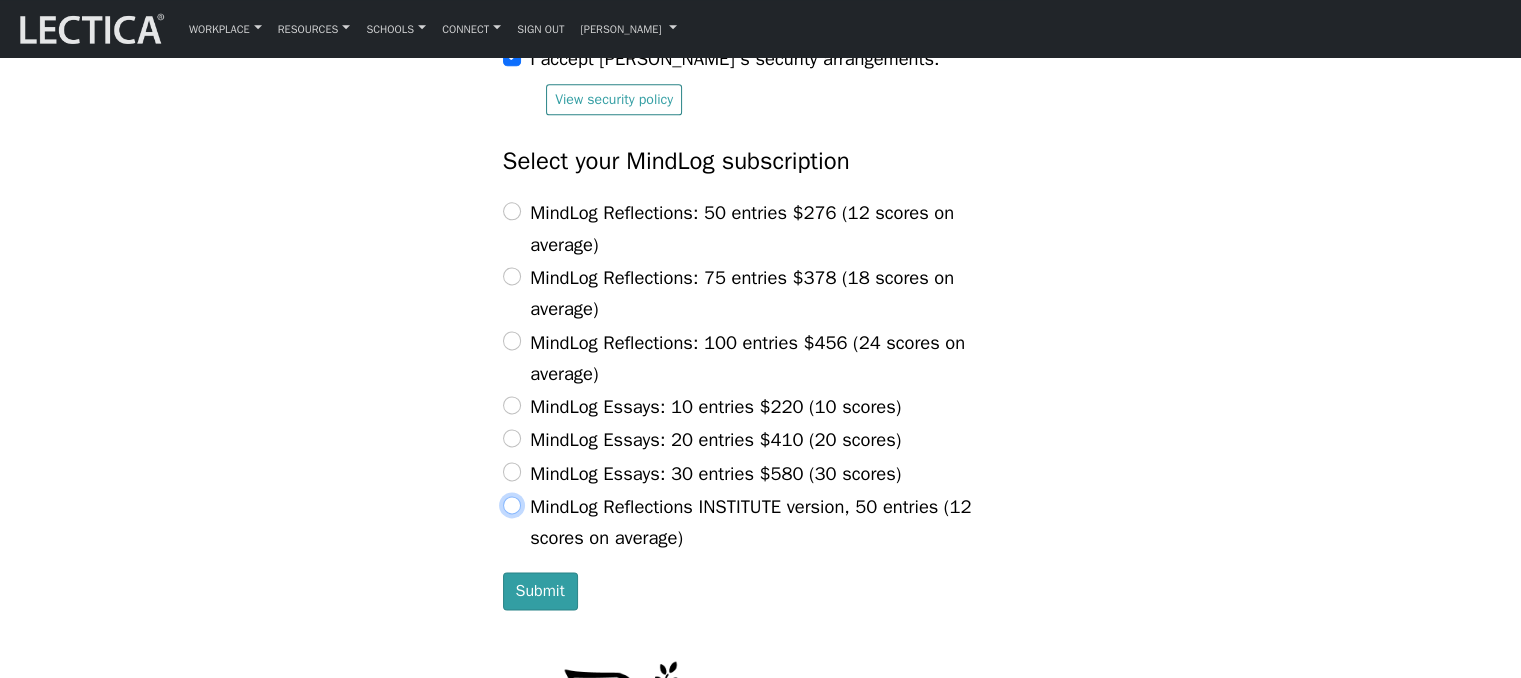click on "MindLog Reflections INSTITUTE version, 50 entries  (12 scores on average)" at bounding box center [512, 505] 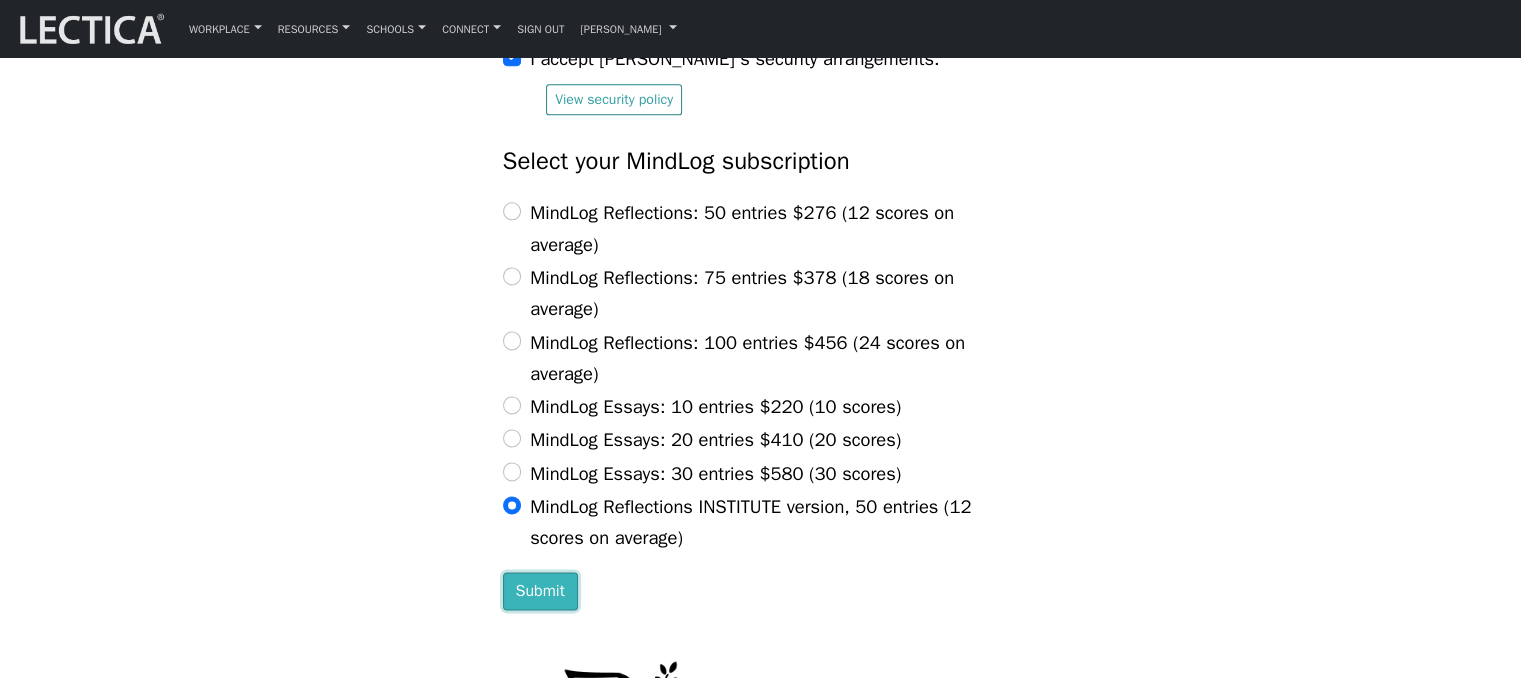 click on "Submit" at bounding box center (540, 591) 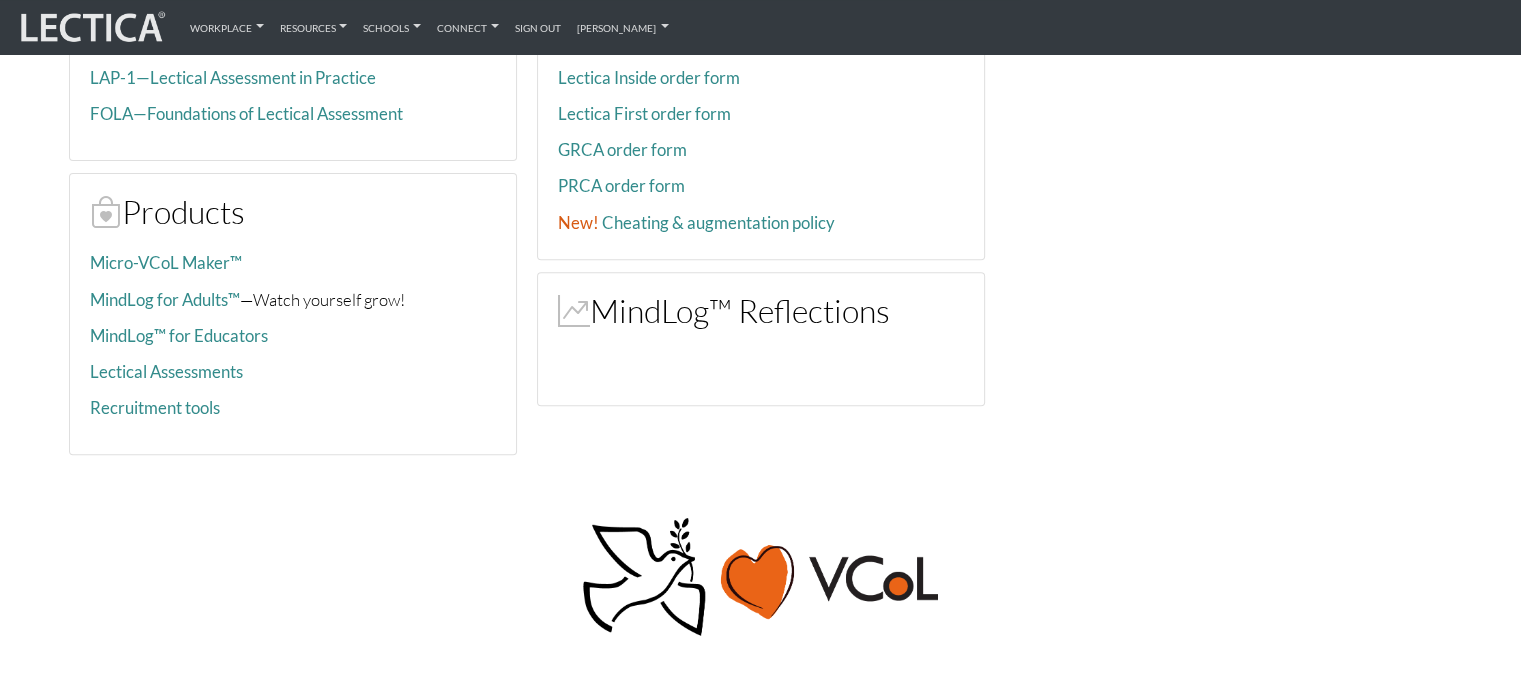 scroll, scrollTop: 500, scrollLeft: 0, axis: vertical 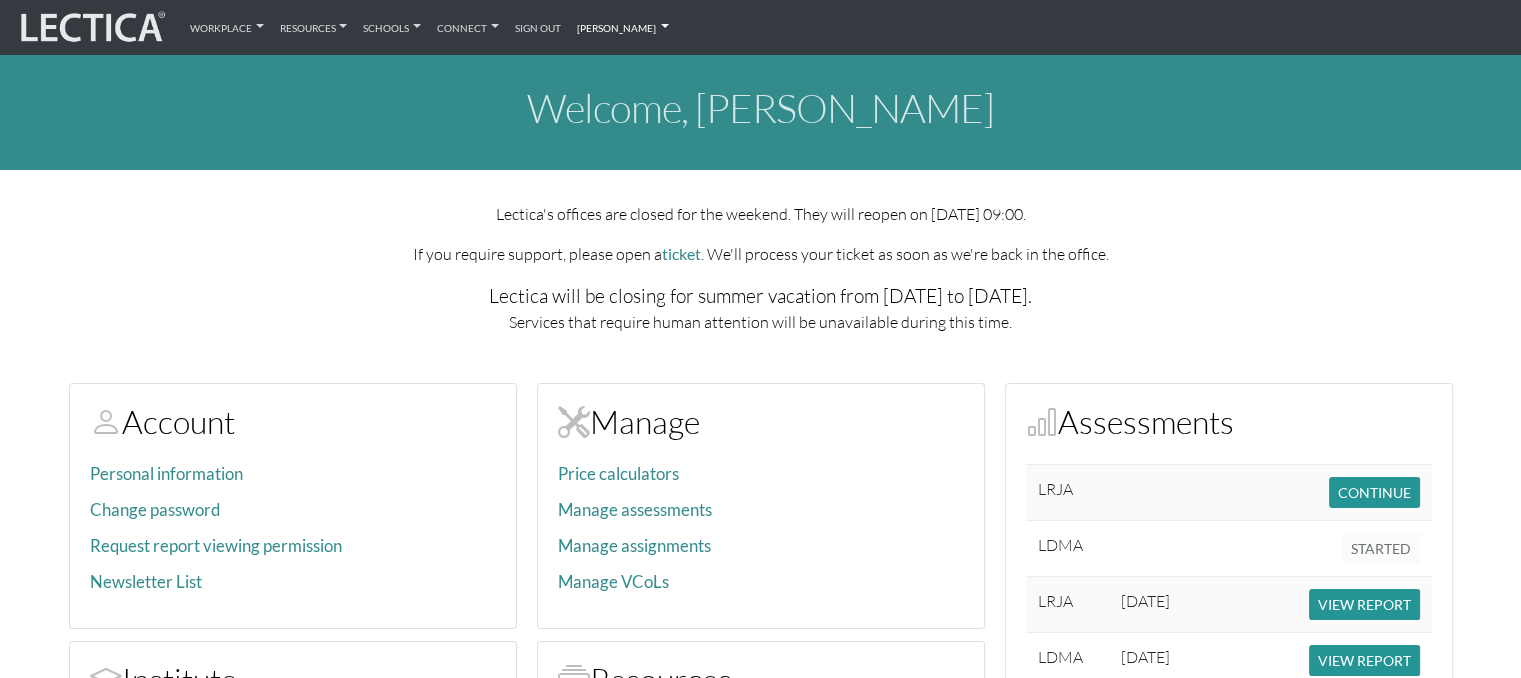 click on "[PERSON_NAME]" at bounding box center (623, 27) 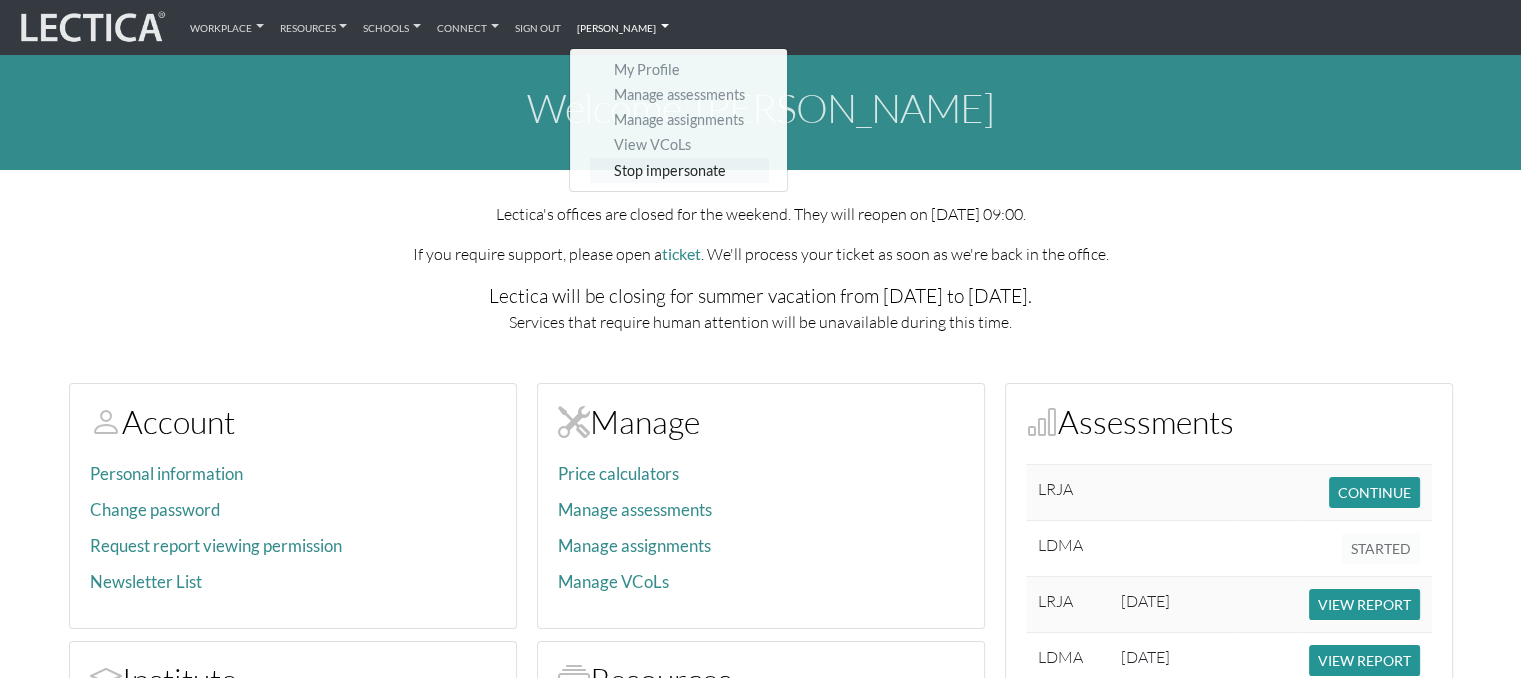 click on "Stop impersonate" at bounding box center (679, 170) 